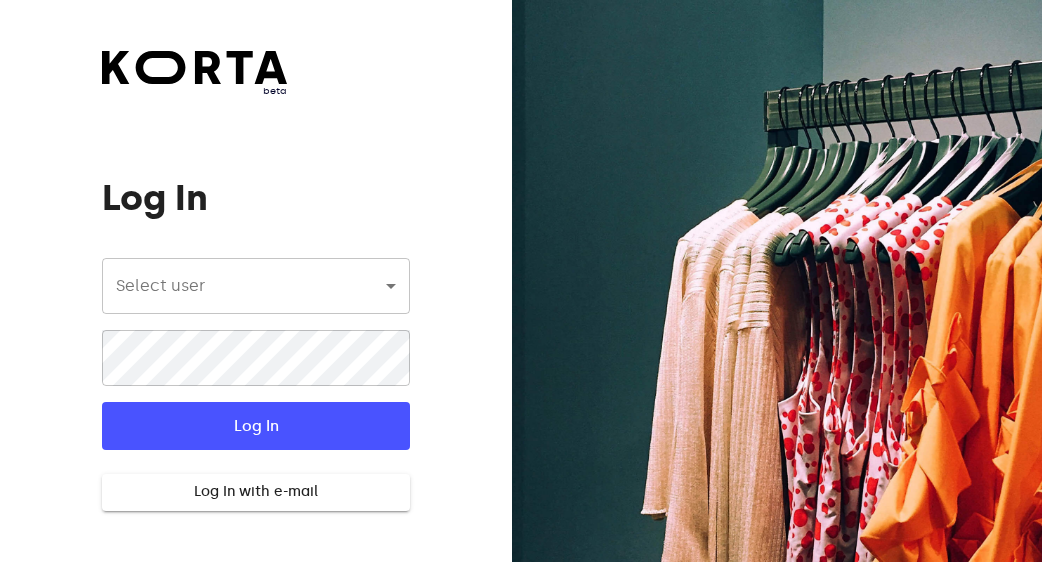scroll, scrollTop: 0, scrollLeft: 0, axis: both 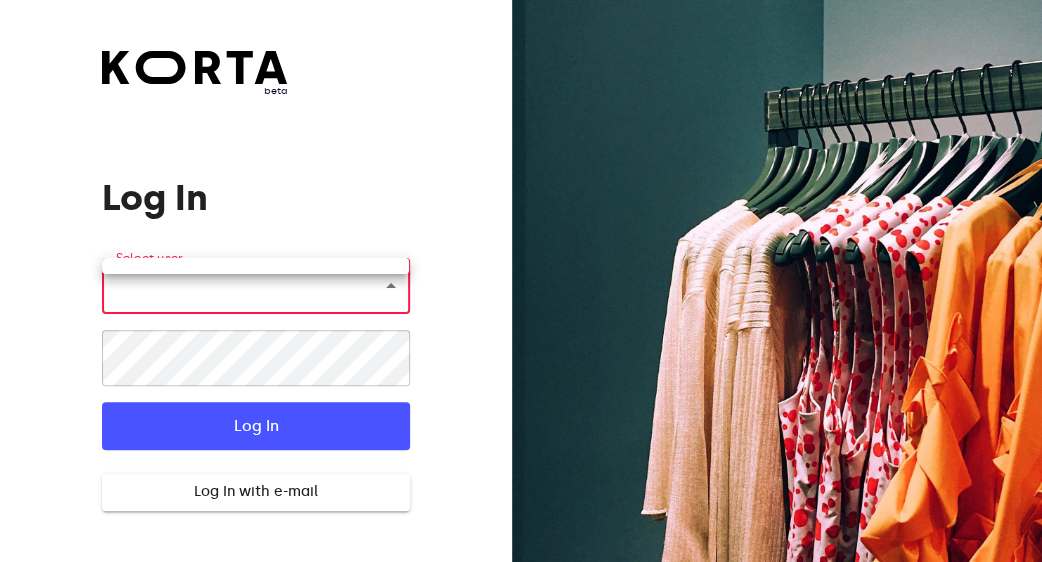 click on "beta Log In Select user ​ ​ ​ Log In Log In with e-mail Need an Account?   Create an account Korta" at bounding box center (521, 281) 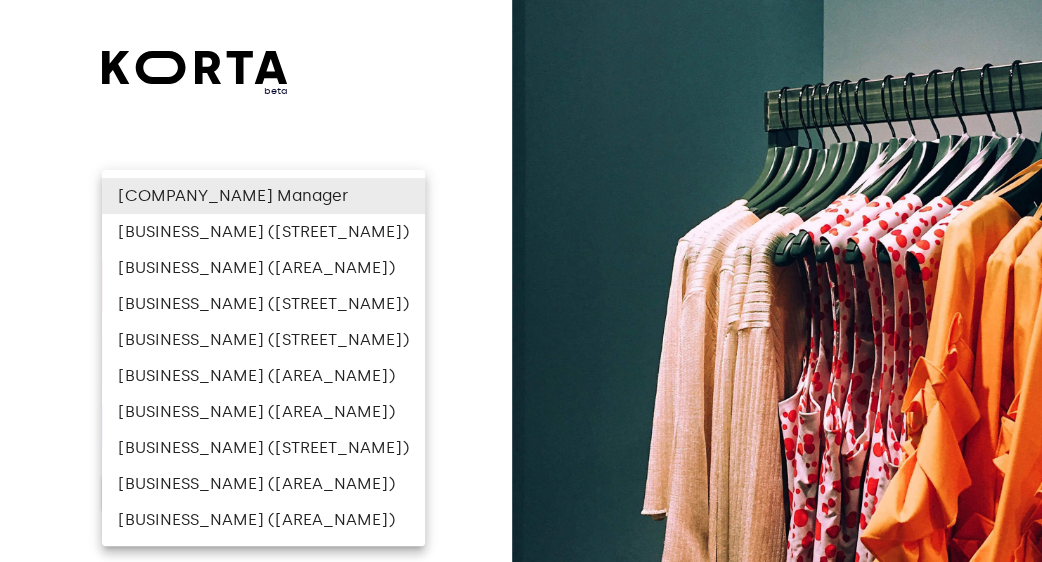 click on "[BUSINESS_NAME] ([AREA_NAME])" at bounding box center [263, 268] 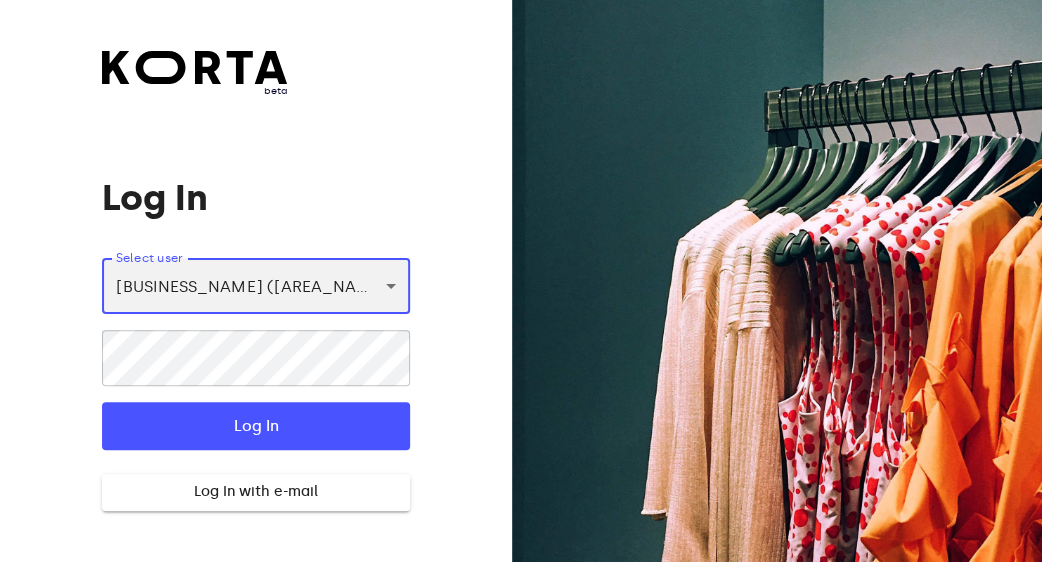 type on "54" 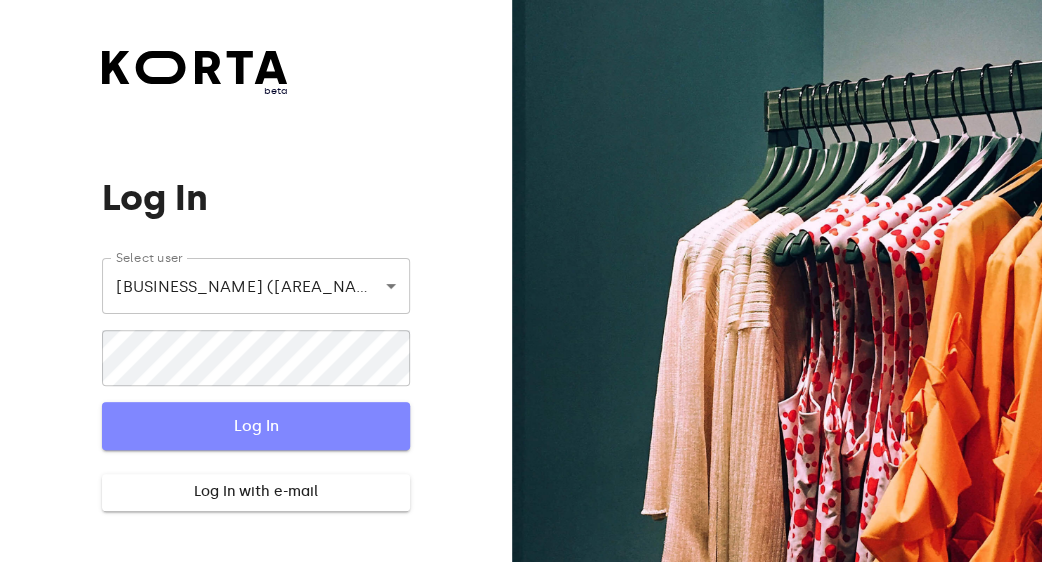 click on "Log In" at bounding box center [255, 426] 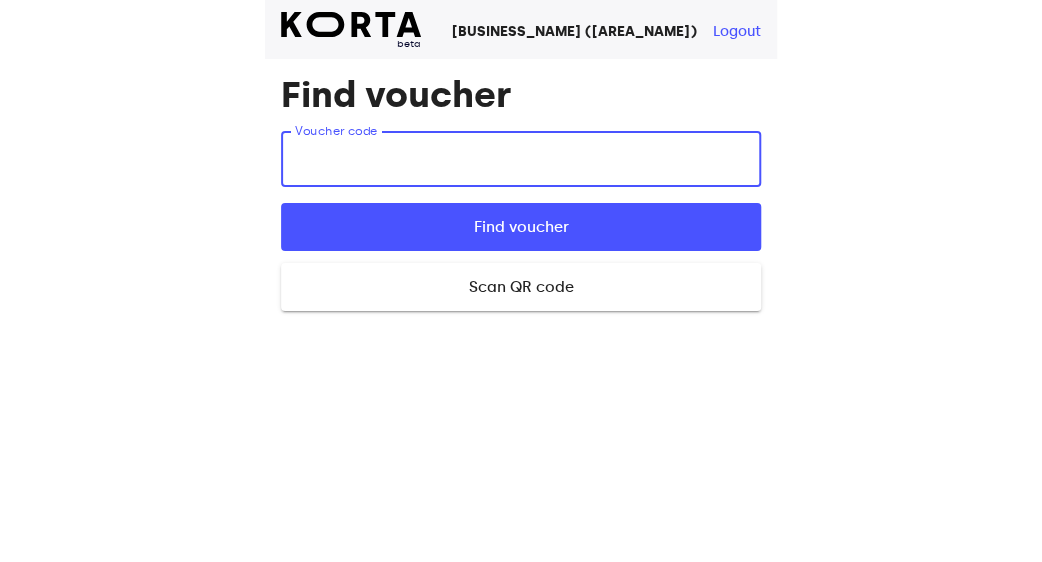click at bounding box center (521, 159) 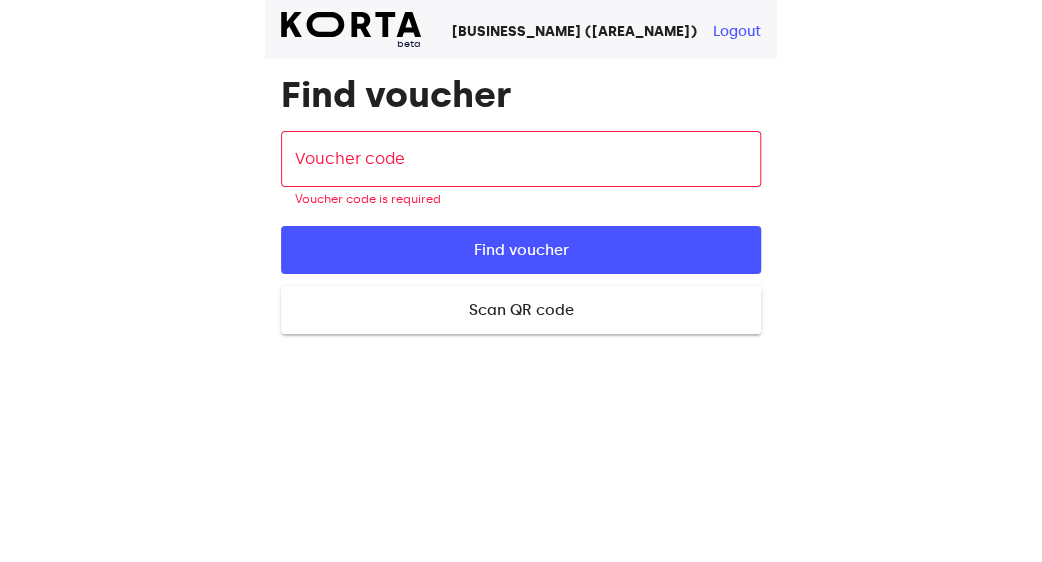 click on "Logout" at bounding box center (737, 32) 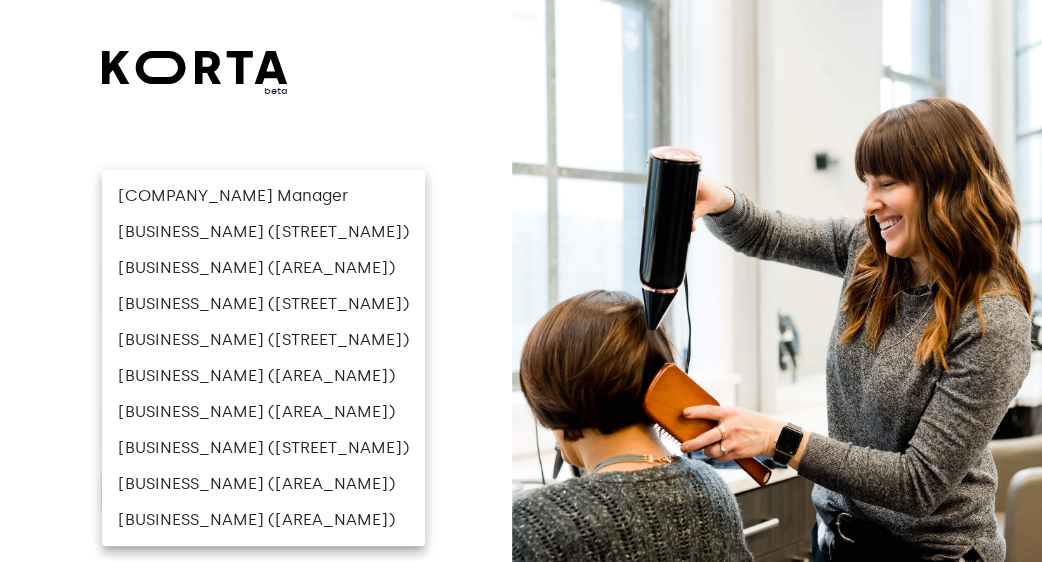 click on "beta Log In Select user ​ ​ ​ Log In Log In with e-mail Need an Account?   Create an account Korta
[COMPANY_NAME] Manager [BUSINESS_NAME] ([STREET_NAME]) [BUSINESS_NAME] ([AREA_NAME]) [BUSINESS_NAME] ([STREET_NAME]) [BUSINESS_NAME] ([STREET_NAME]) [BUSINESS_NAME] ([AREA_NAME]) [BUSINESS_NAME] ([AREA_NAME]) [BUSINESS_NAME] ([STREET_NAME]) [BUSINESS_NAME] ([AREA_NAME]) [BUSINESS_NAME] ([AREA_NAME])" at bounding box center [521, 281] 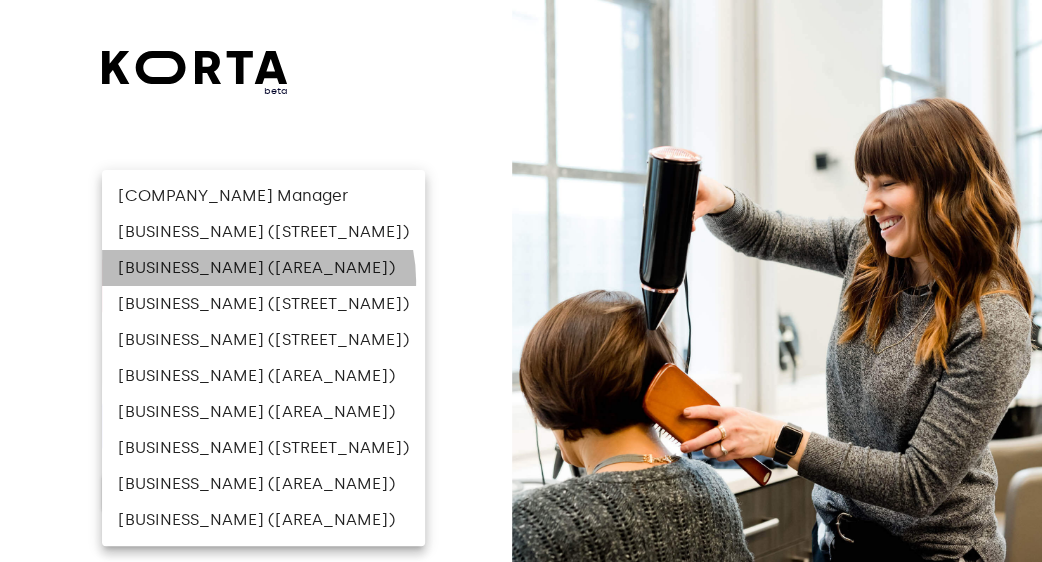 click on "[BUSINESS_NAME] ([AREA_NAME])" at bounding box center [263, 268] 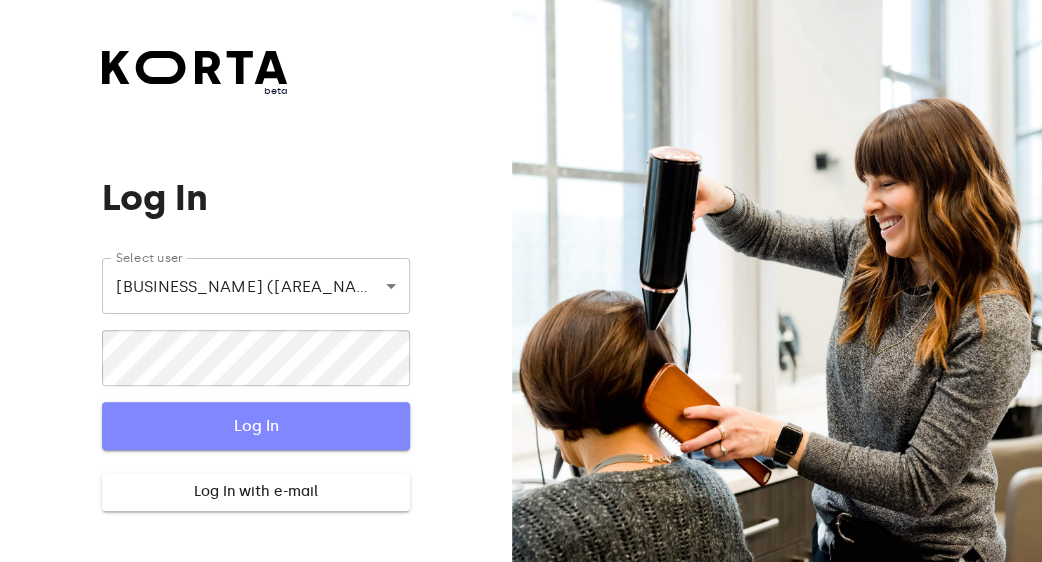 click on "Log In" at bounding box center [255, 426] 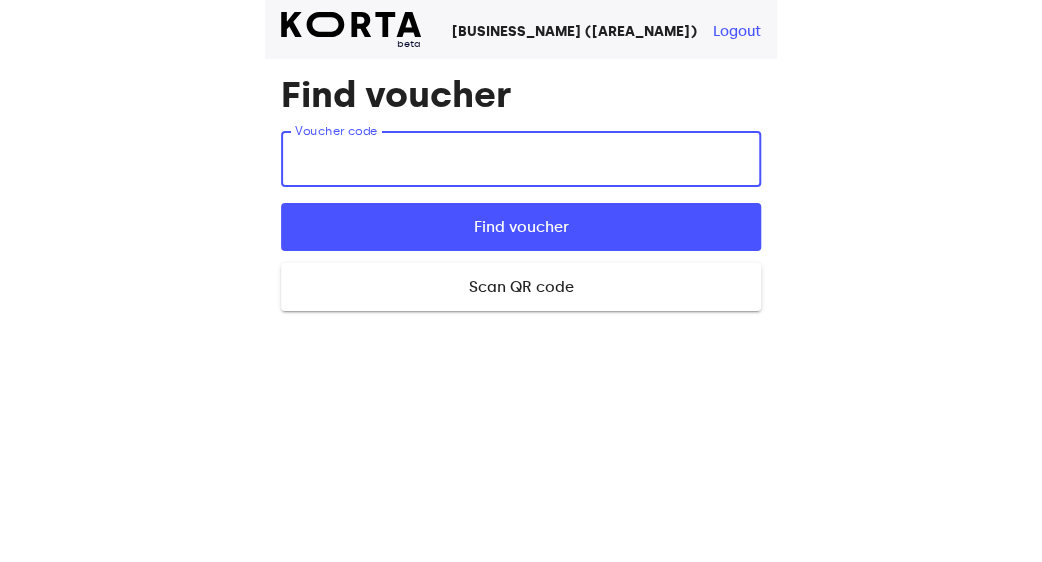 click at bounding box center (521, 159) 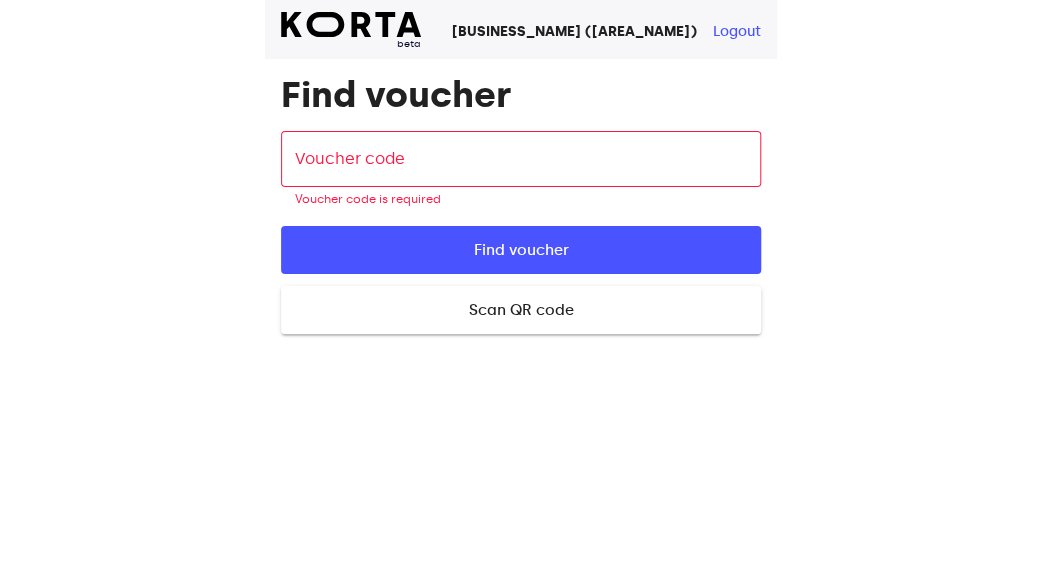 click on "Logout" at bounding box center (737, 32) 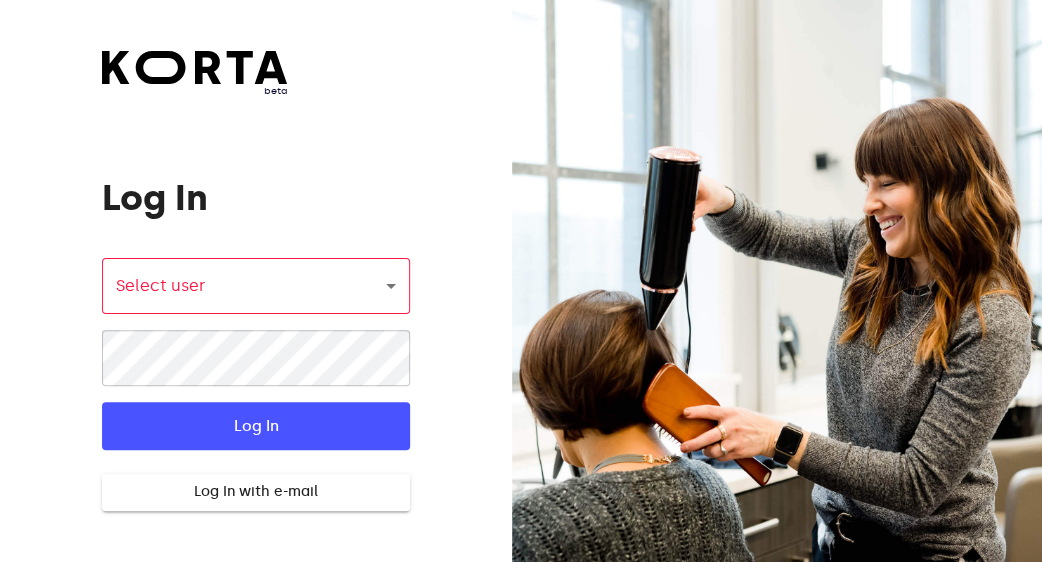 type 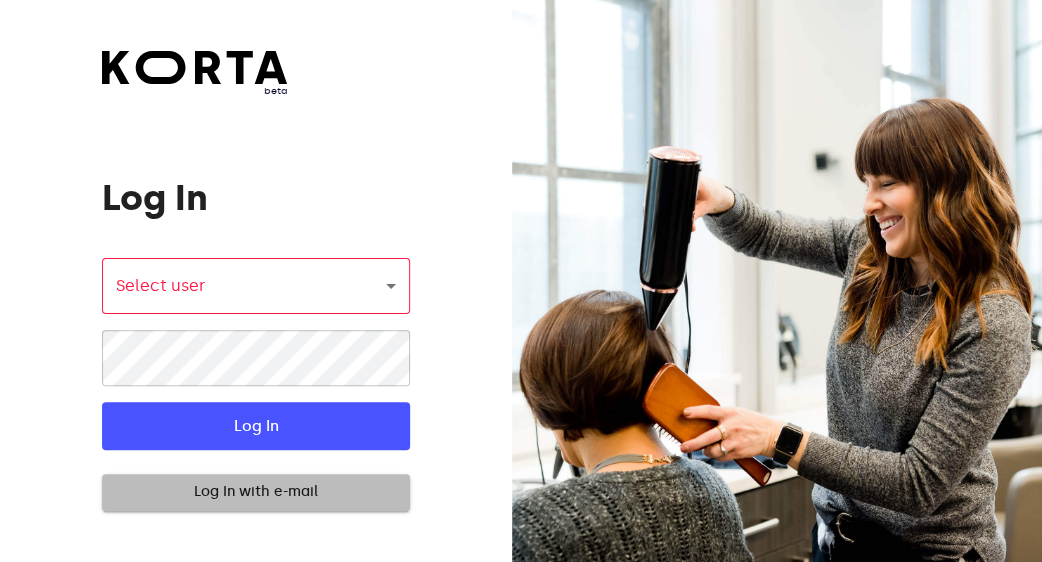 click on "Log In with e-mail" at bounding box center (255, 492) 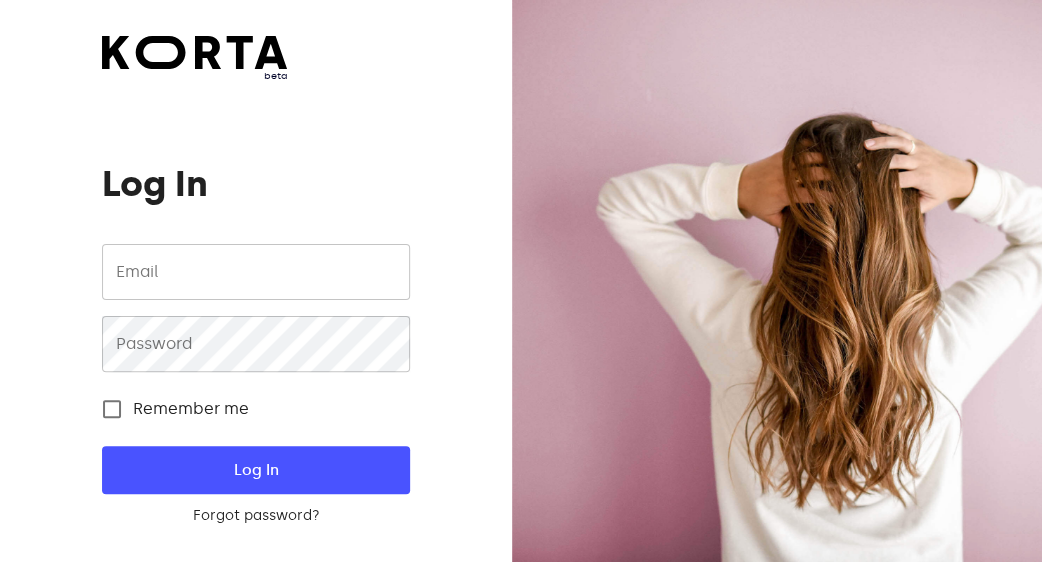 type on "54" 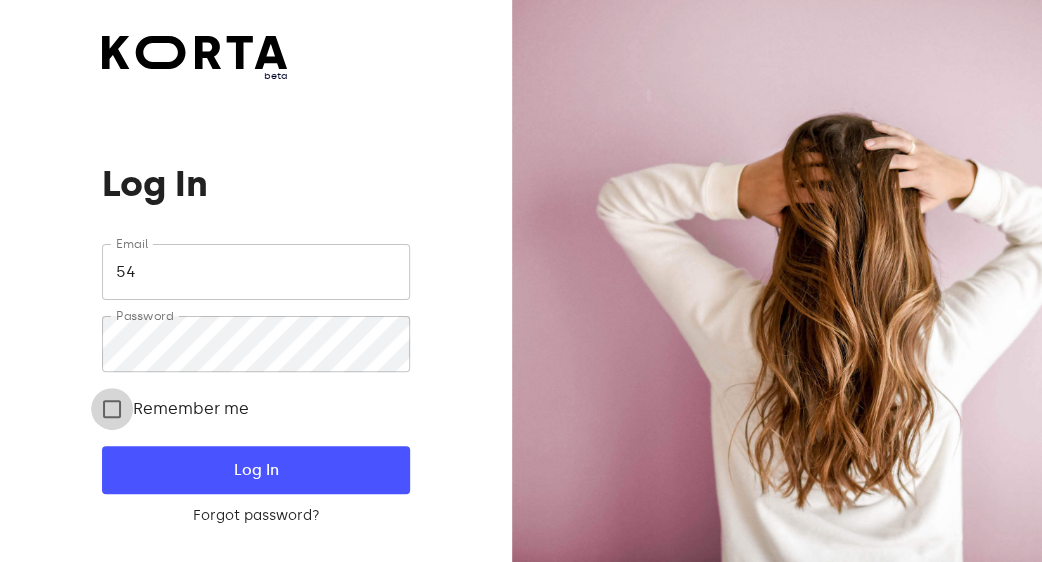 click on "Remember me" at bounding box center [112, 409] 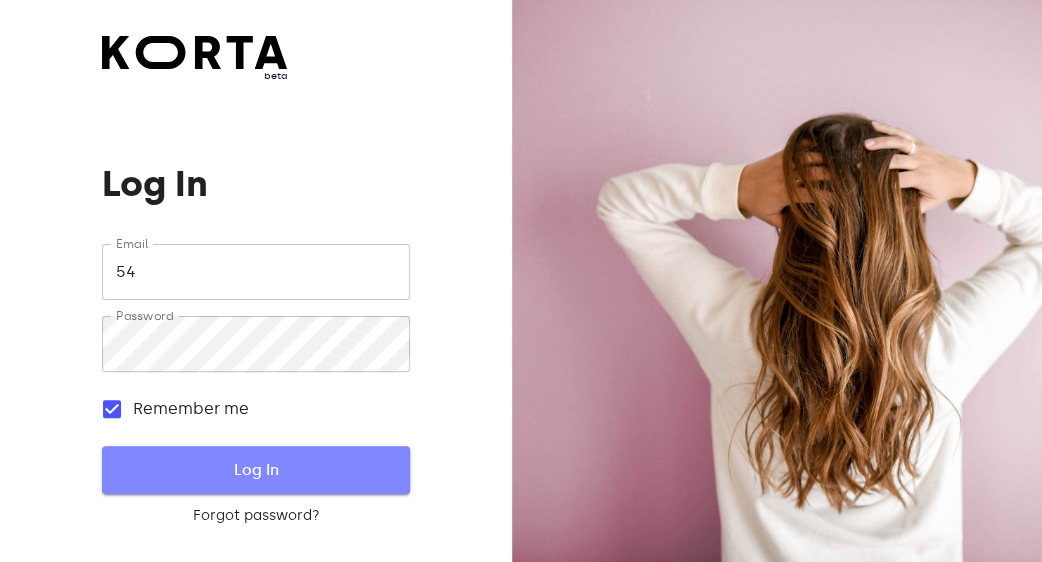 click on "Log In" at bounding box center (255, 470) 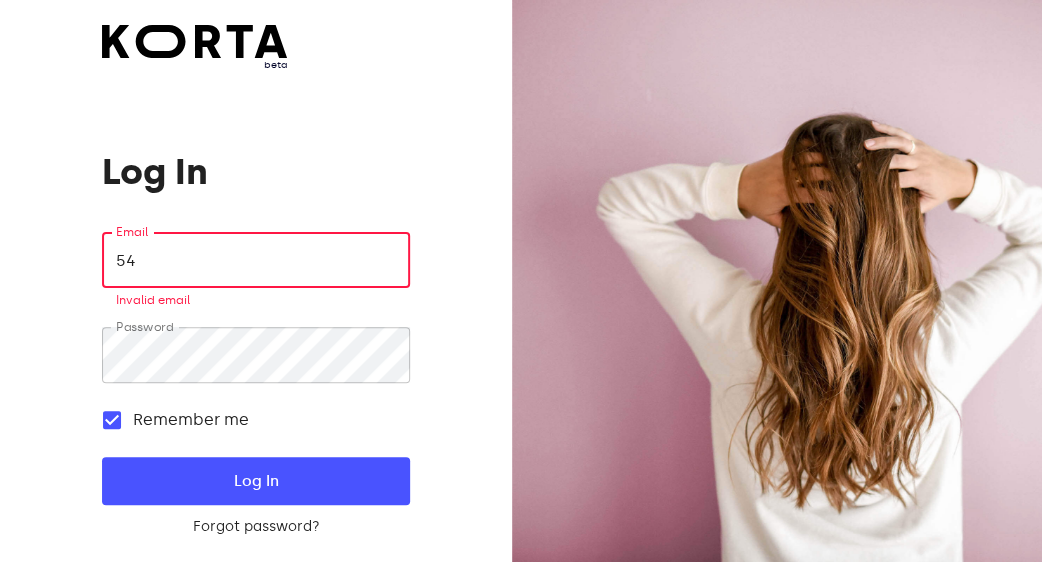 click on "54" at bounding box center [255, 260] 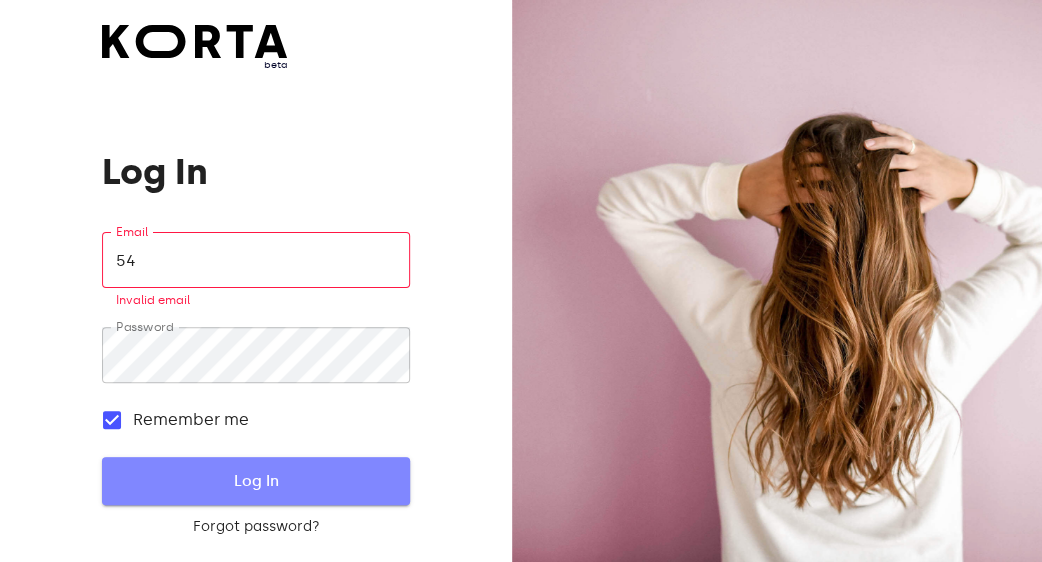 click on "Log In" at bounding box center [255, 481] 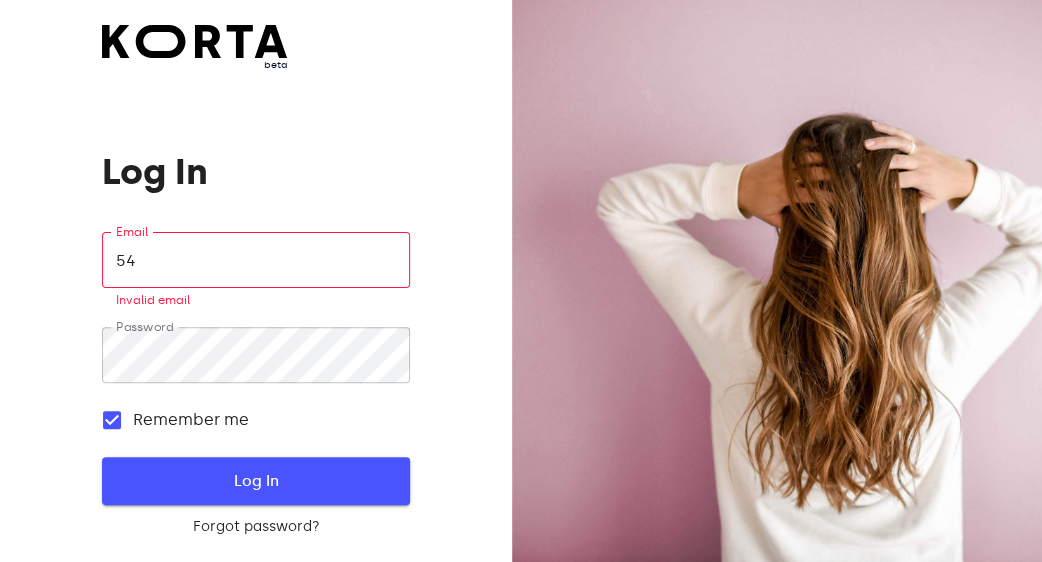 click on "Log In" at bounding box center (255, 481) 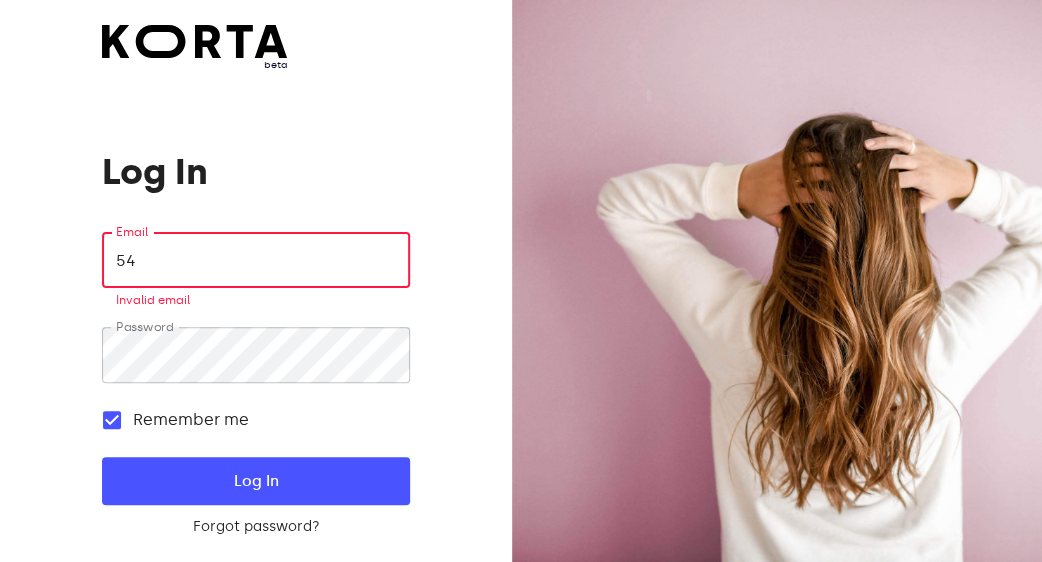 click on "54" at bounding box center [255, 260] 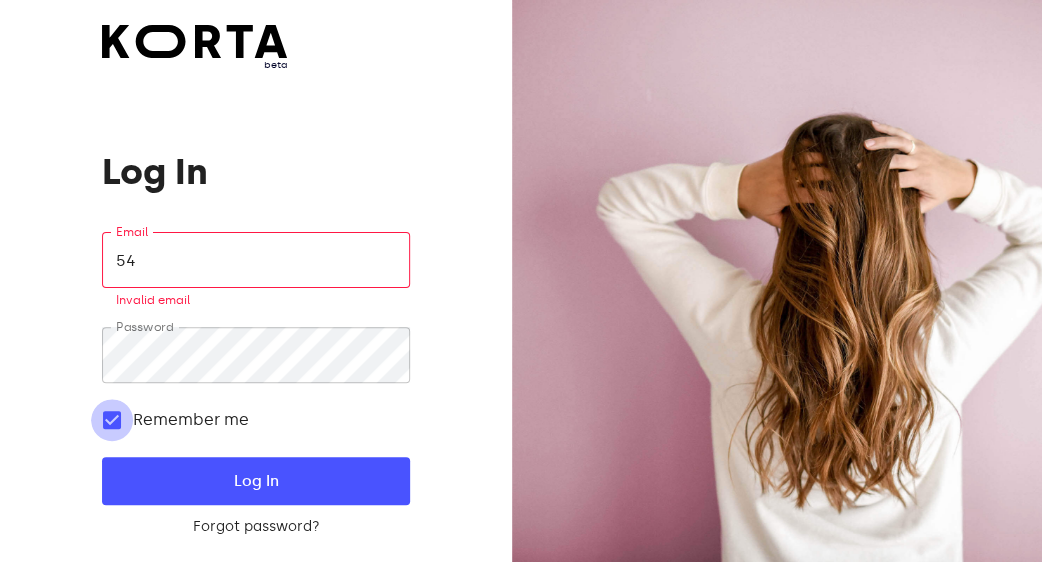 click on "Remember me" at bounding box center [112, 420] 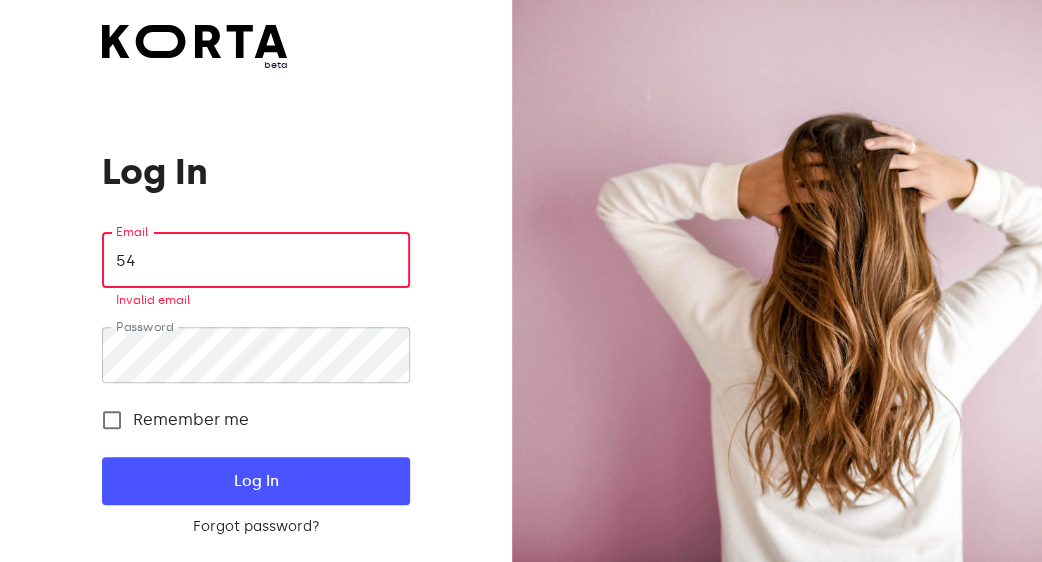 click on "54" at bounding box center [255, 260] 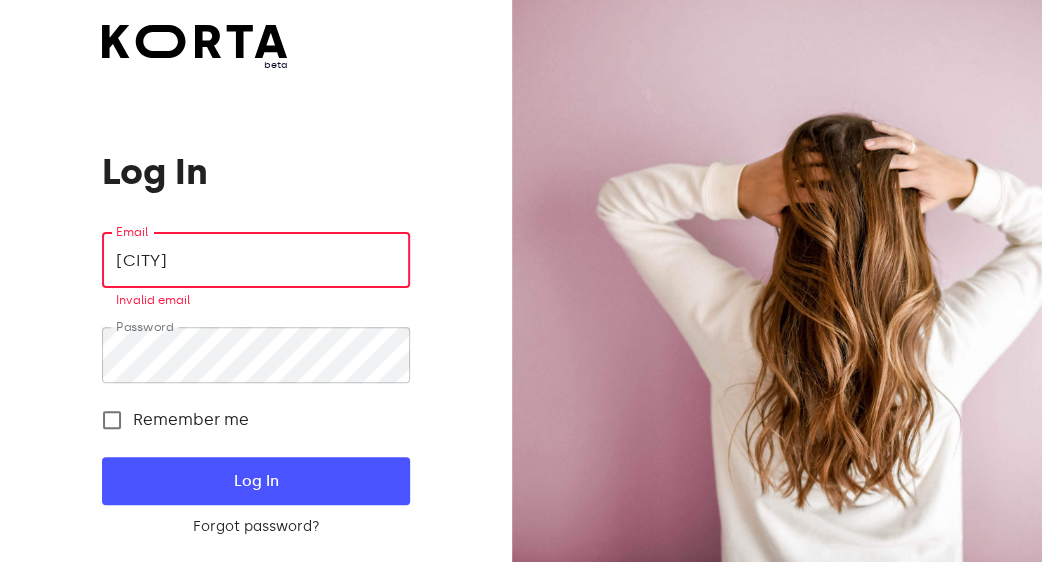 type on "[EMAIL]" 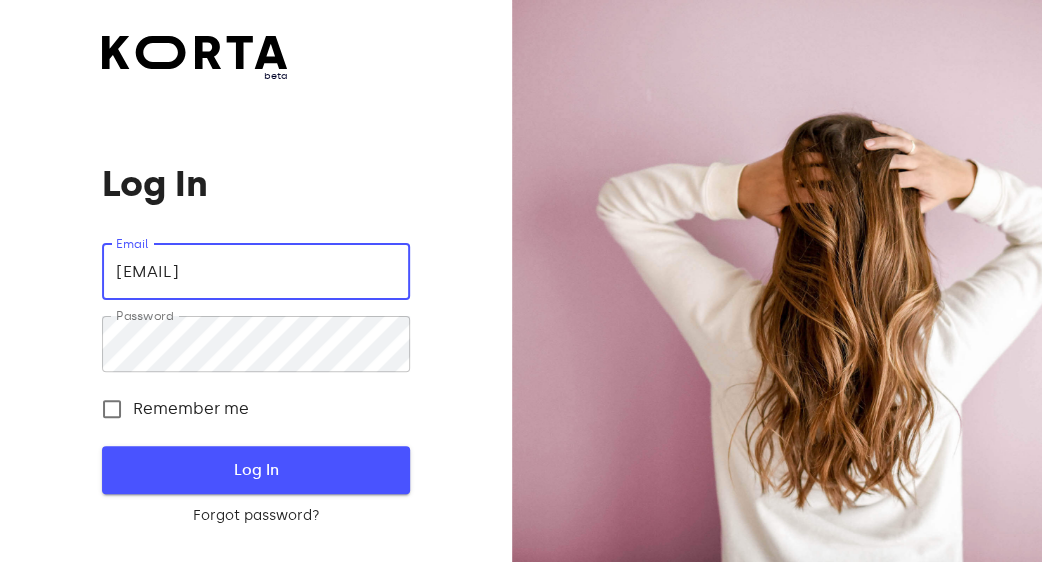 click on "Log In" at bounding box center [255, 470] 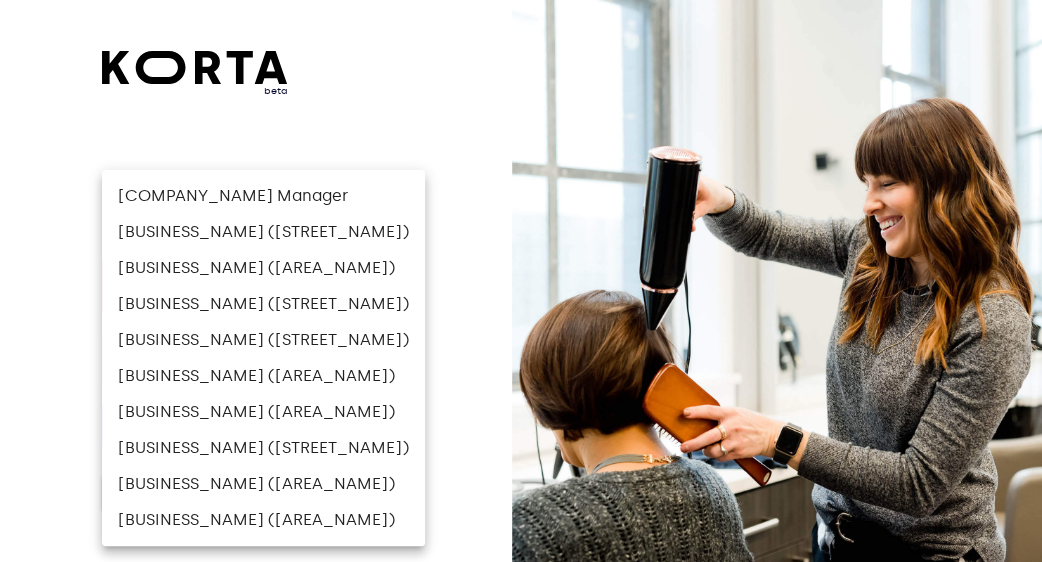 click on "beta Log In Select user ​ ​ ​ Log In Log In with e-mail Need an Account?   Create an account Korta
[COMPANY_NAME] Manager [BUSINESS_NAME] ([STREET_NAME]) [BUSINESS_NAME] ([AREA_NAME]) [BUSINESS_NAME] ([STREET_NAME]) [BUSINESS_NAME] ([STREET_NAME]) [BUSINESS_NAME] ([AREA_NAME]) [BUSINESS_NAME] ([AREA_NAME]) [BUSINESS_NAME] ([STREET_NAME]) [BUSINESS_NAME] ([AREA_NAME]) [BUSINESS_NAME] ([AREA_NAME])" at bounding box center (521, 281) 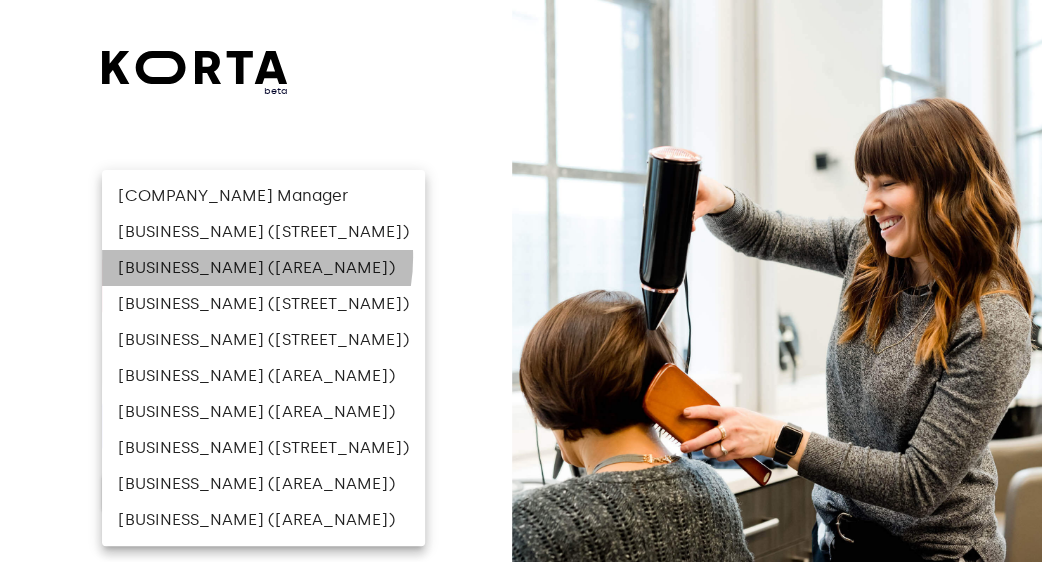 click on "[BUSINESS_NAME] ([AREA_NAME])" at bounding box center (263, 268) 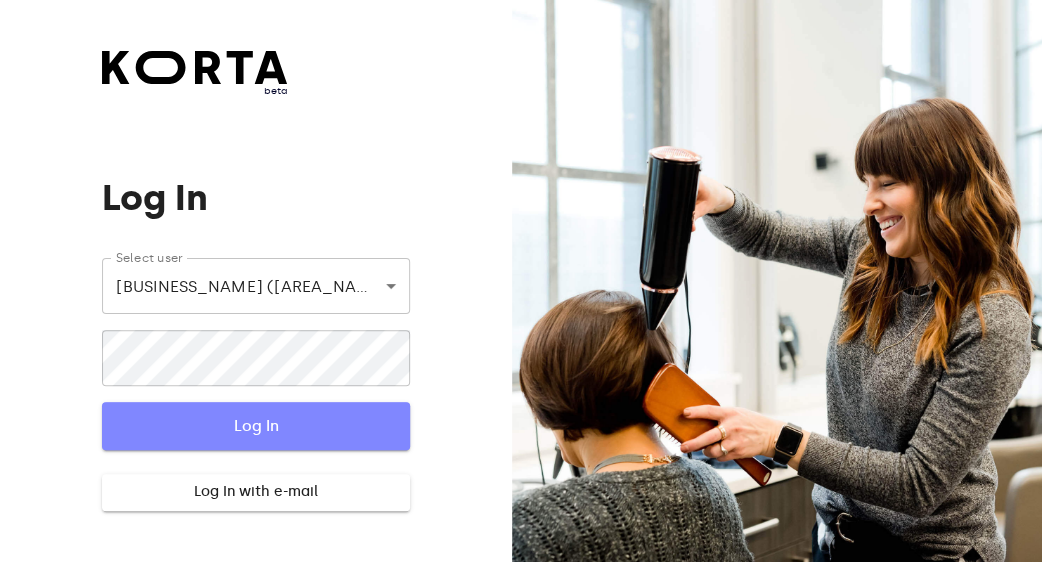 click on "Log In" at bounding box center (255, 426) 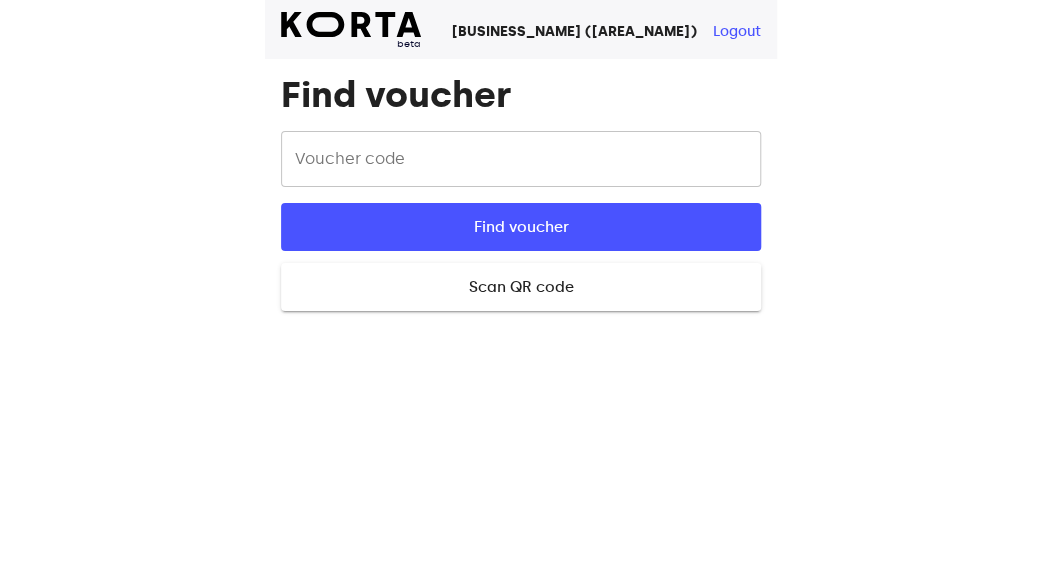 click on "beta [BUSINESS_NAME] ([AREA_NAME]) Logout Find voucher Voucher code Voucher code Find voucher Scan QR code Close camera" at bounding box center [521, 281] 